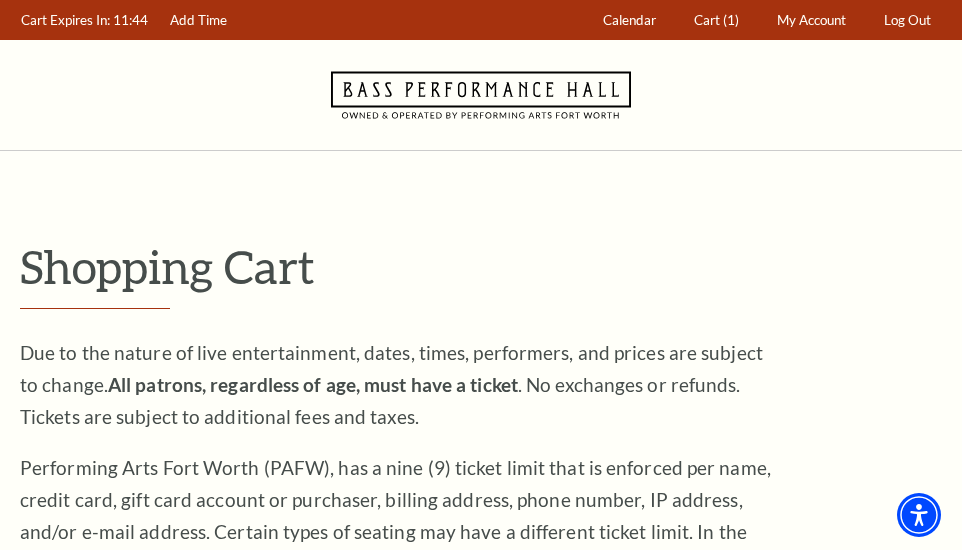 scroll, scrollTop: 1032, scrollLeft: 0, axis: vertical 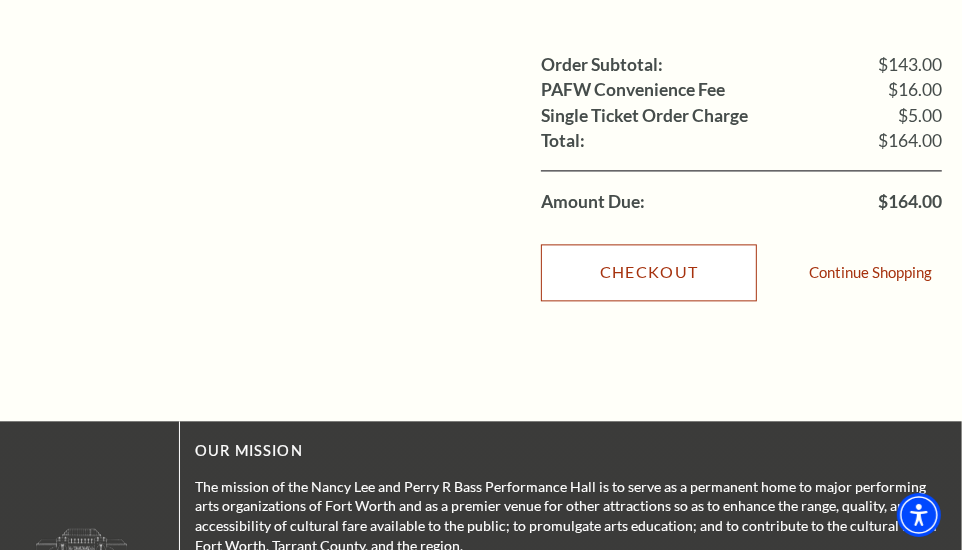 click on "Checkout" at bounding box center [649, 272] 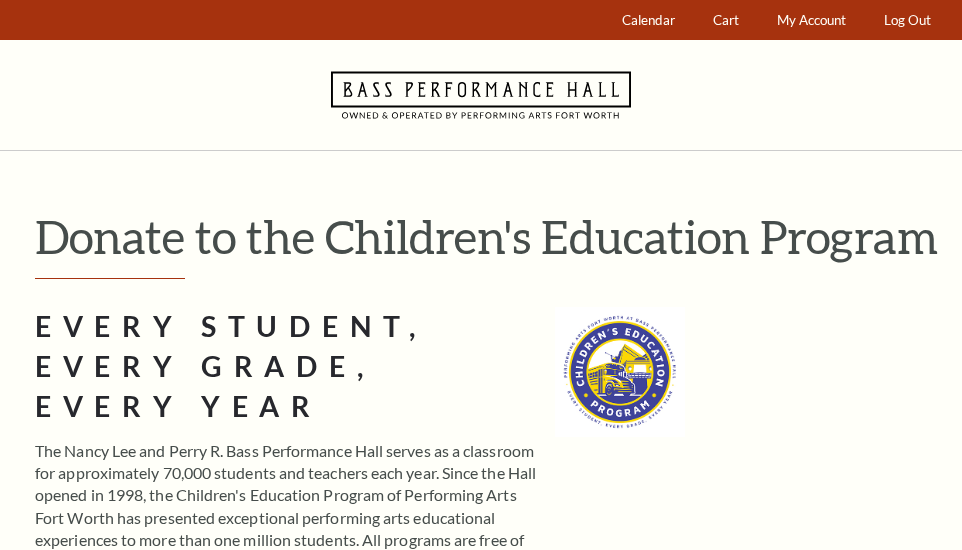 scroll, scrollTop: 0, scrollLeft: 0, axis: both 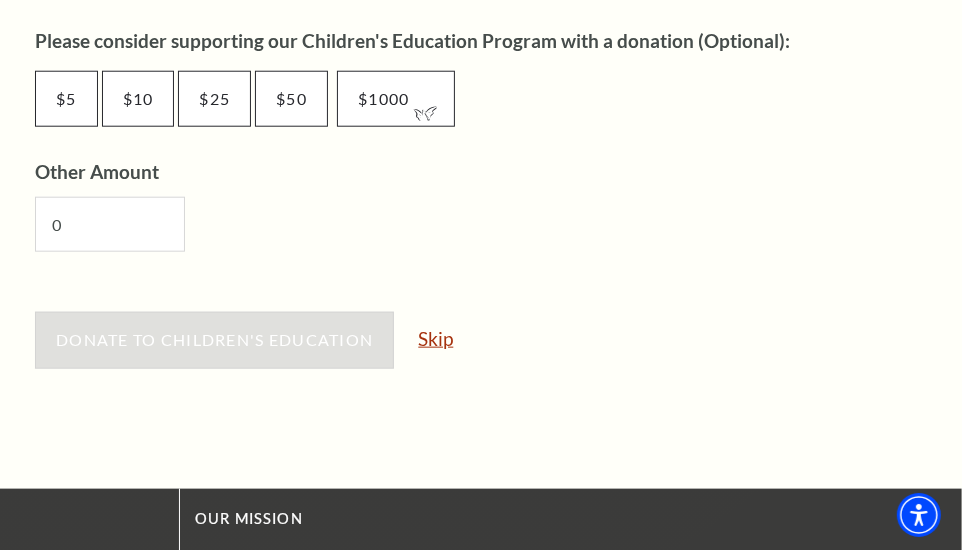 click on "Skip" at bounding box center (435, 338) 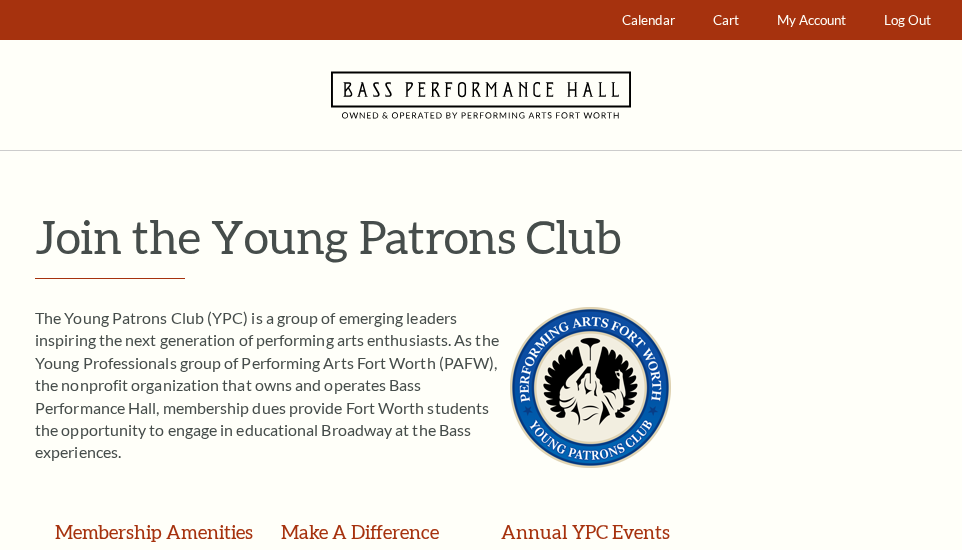 scroll, scrollTop: 0, scrollLeft: 0, axis: both 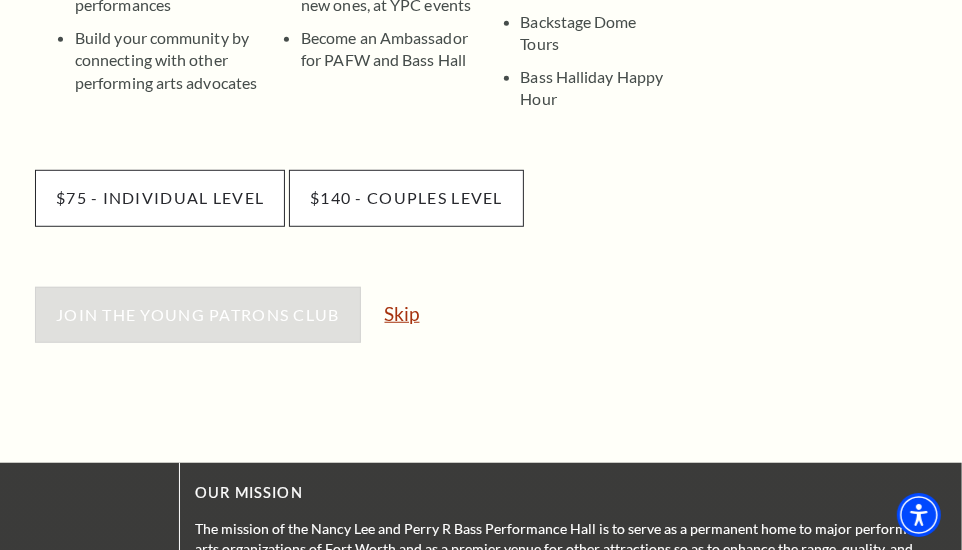 click on "Skip" at bounding box center (402, 313) 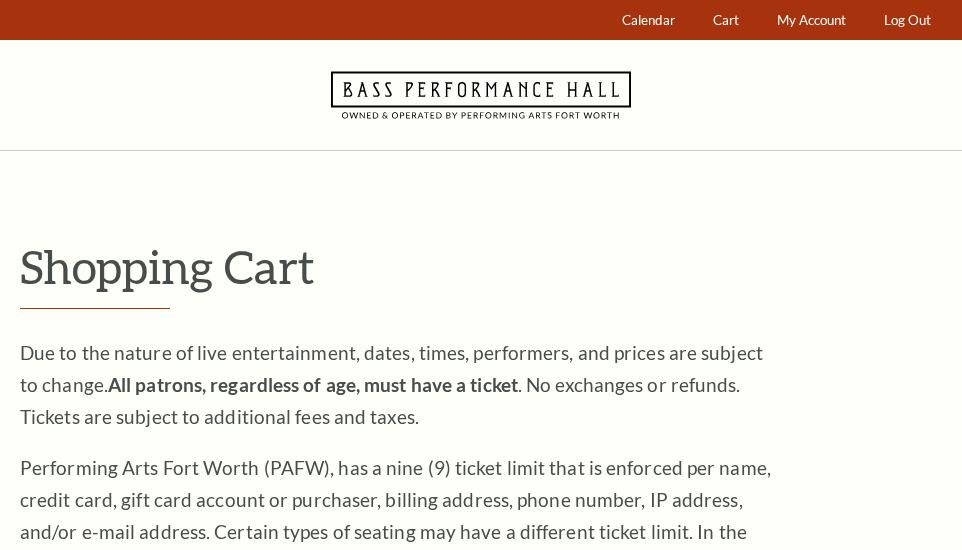 scroll, scrollTop: 0, scrollLeft: 0, axis: both 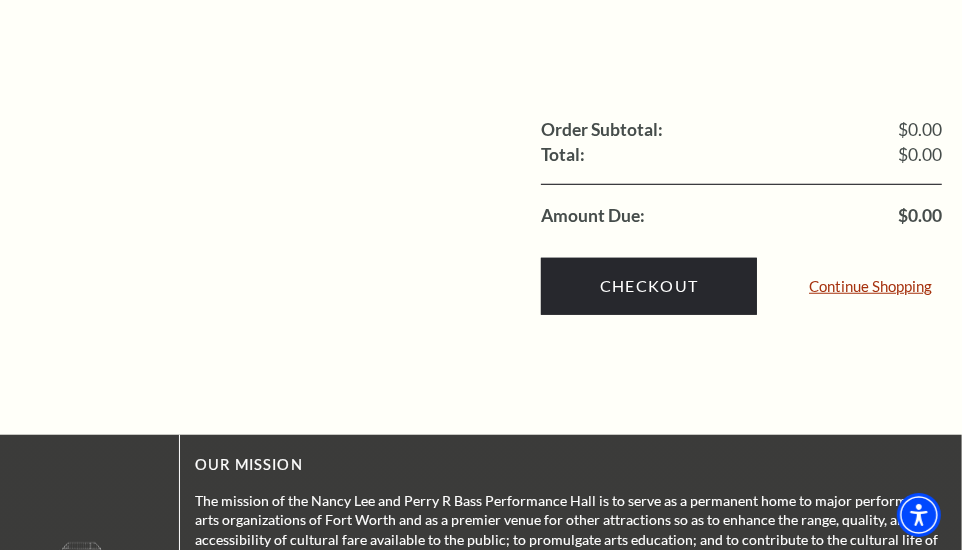 click on "Continue Shopping" at bounding box center (870, 286) 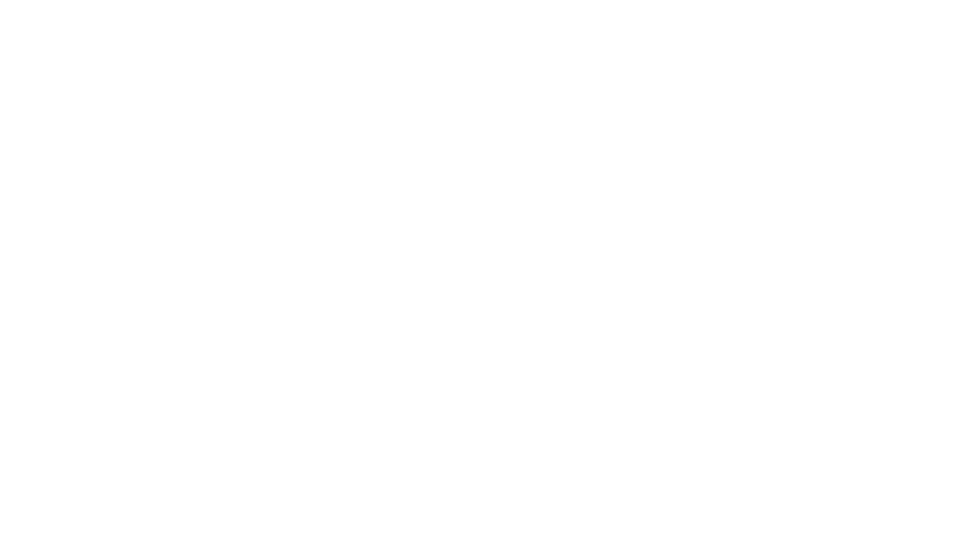 scroll, scrollTop: 0, scrollLeft: 0, axis: both 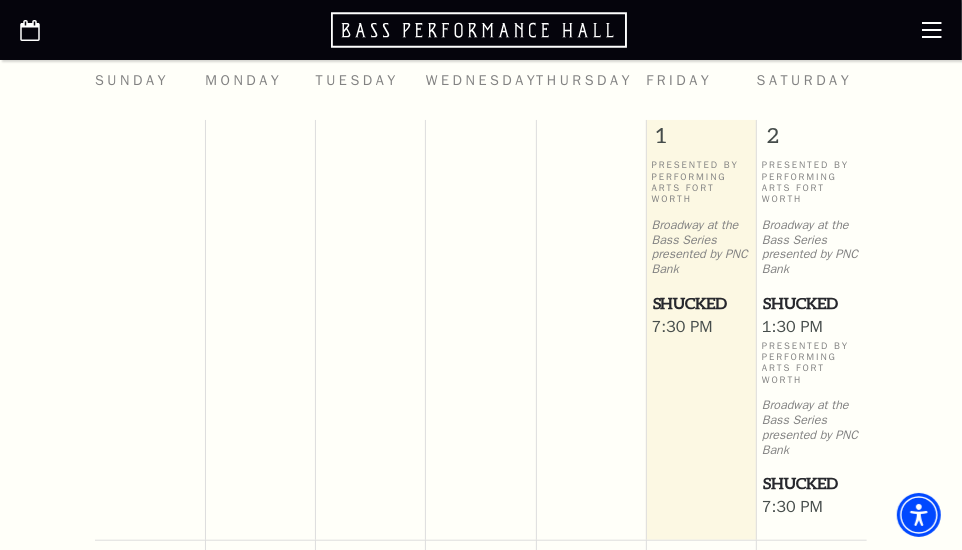 click on "Shucked" at bounding box center (812, 303) 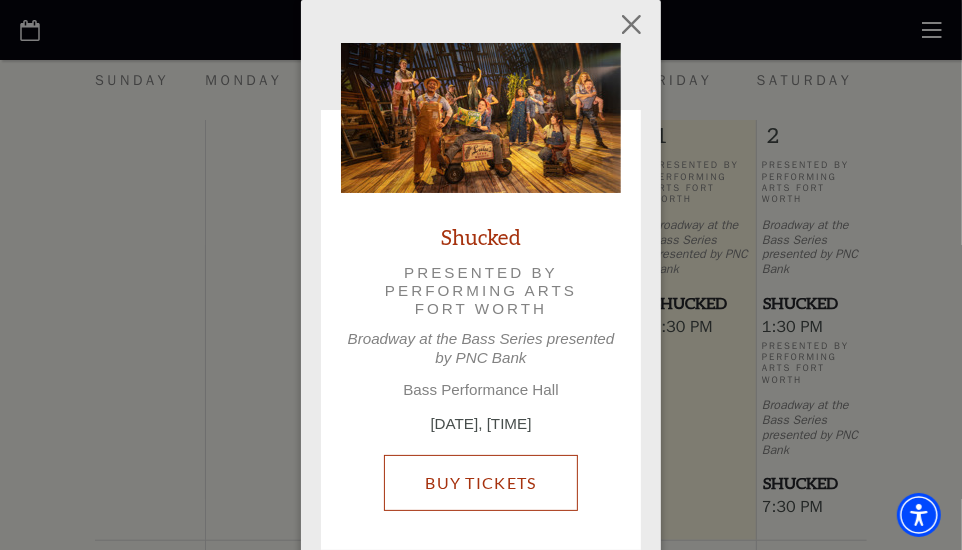 click on "Buy Tickets" at bounding box center (480, 483) 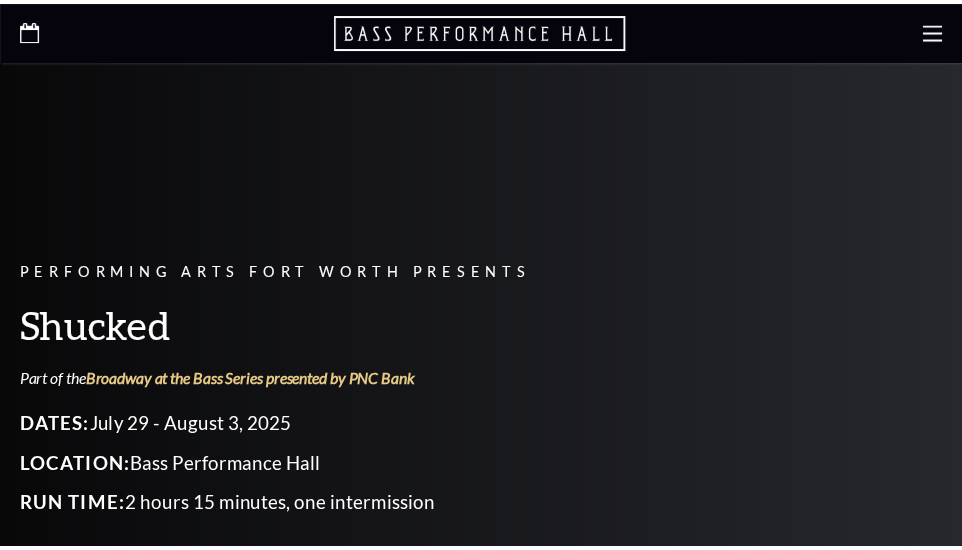 scroll, scrollTop: 0, scrollLeft: 0, axis: both 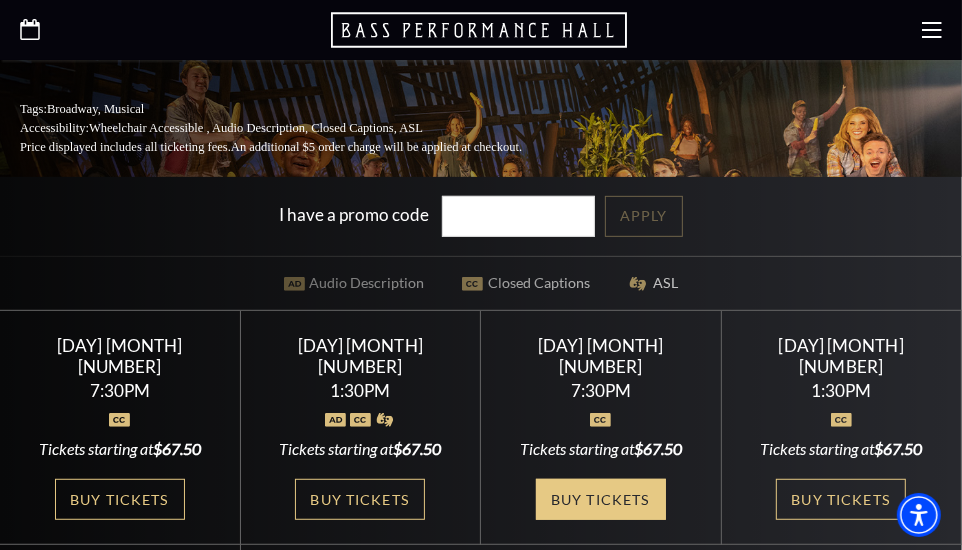 click on "Buy Tickets" at bounding box center [601, 499] 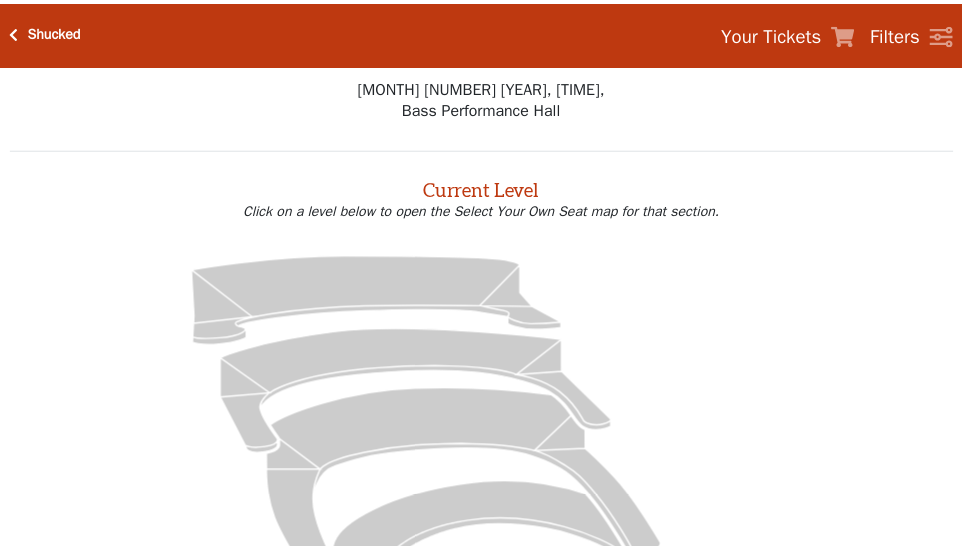 scroll, scrollTop: 0, scrollLeft: 0, axis: both 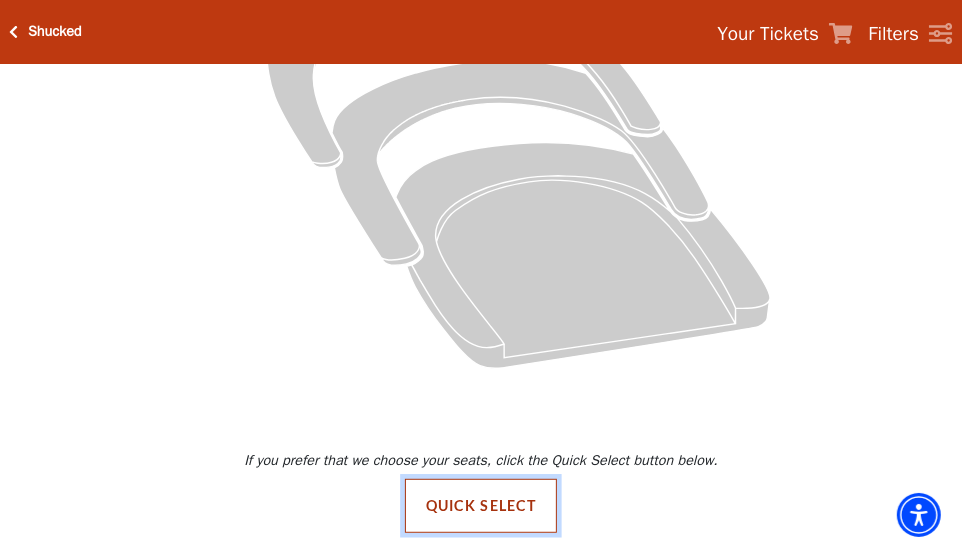 click on "Quick Select" at bounding box center (481, 506) 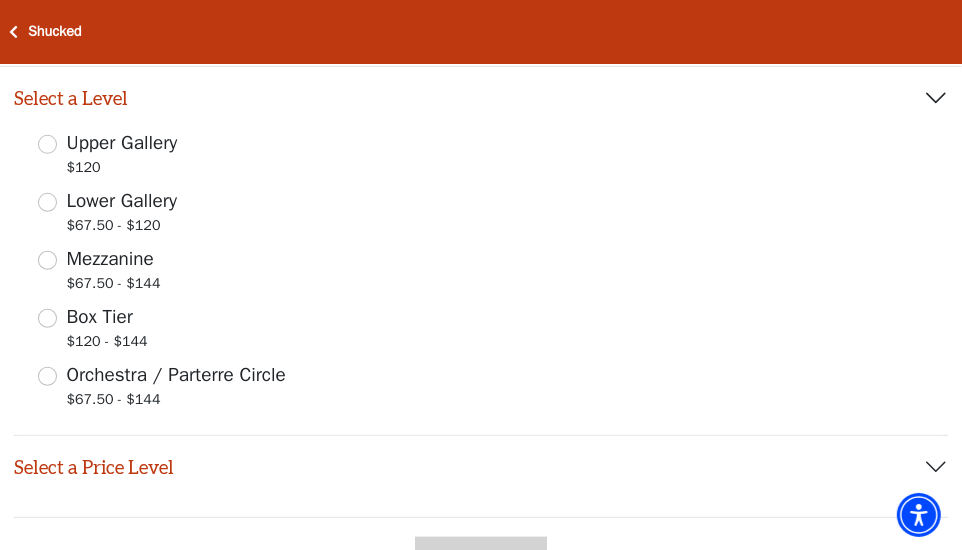 scroll, scrollTop: 400, scrollLeft: 0, axis: vertical 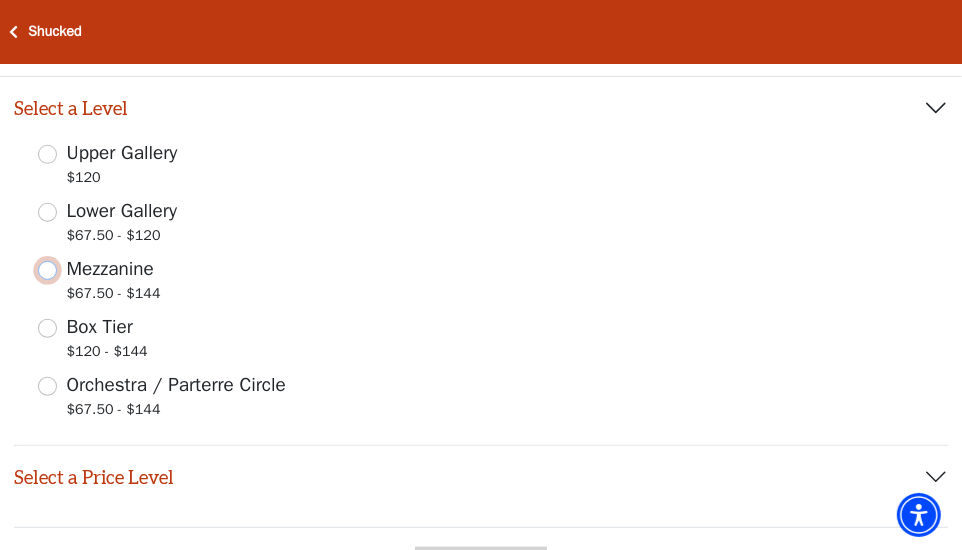 click on "Mezzanine     $67.50 - $144" at bounding box center [47, 270] 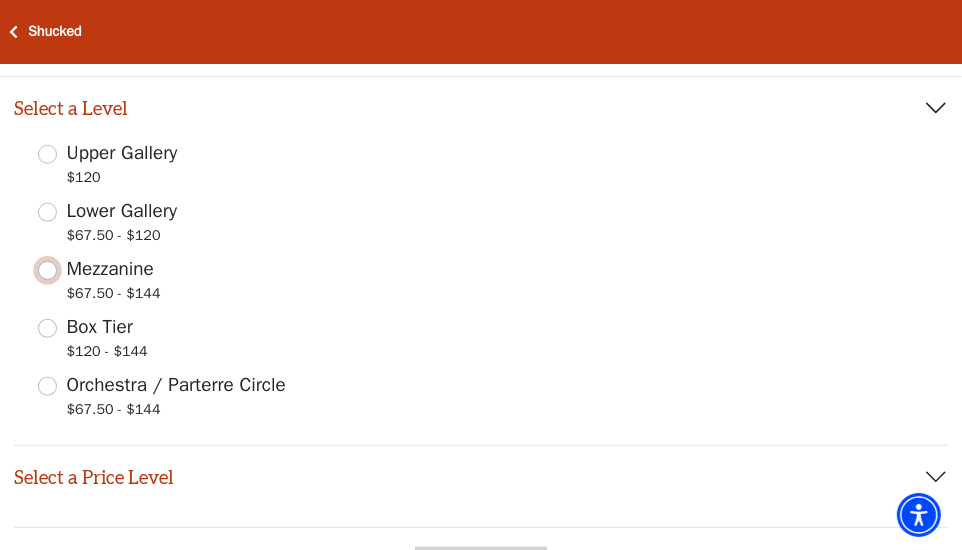 radio on "true" 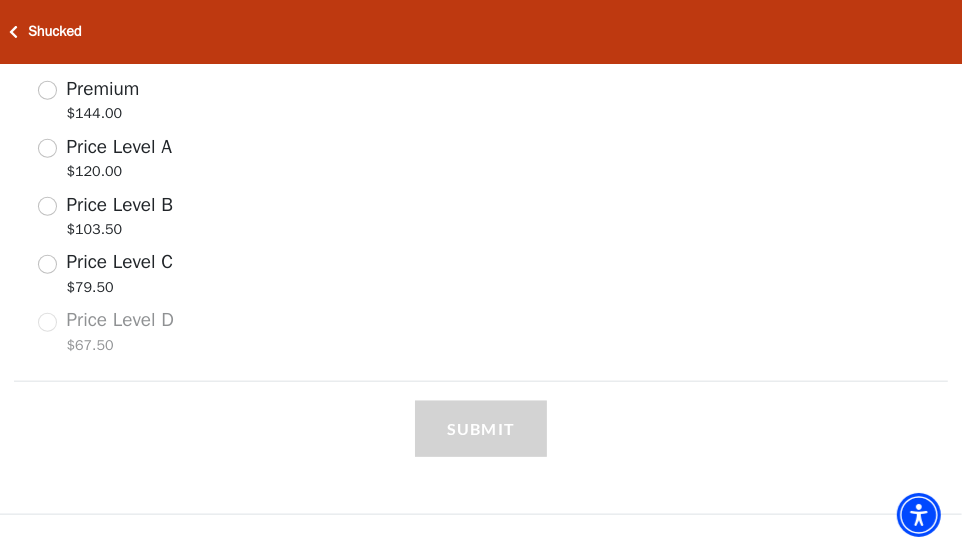 scroll, scrollTop: 1073, scrollLeft: 0, axis: vertical 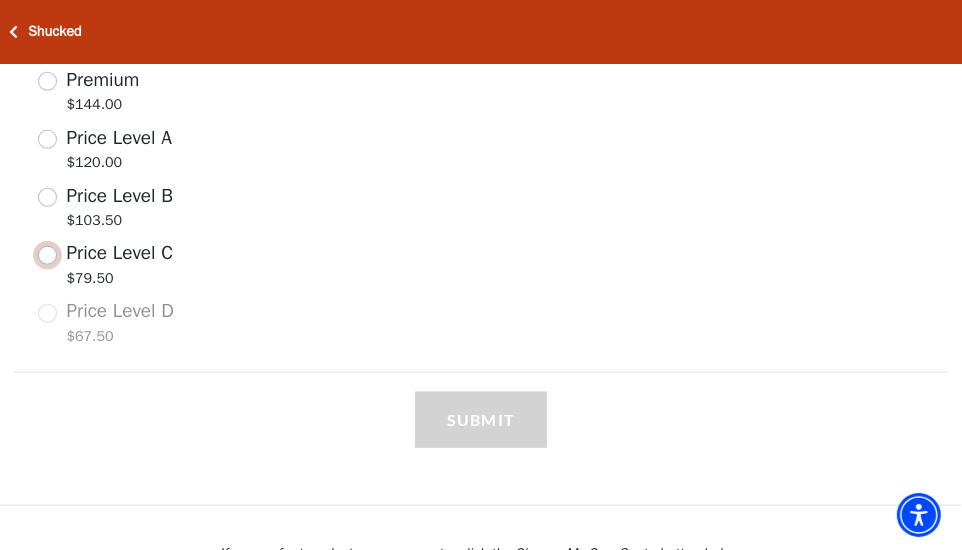 click on "Price Level C $79.50" at bounding box center [47, 255] 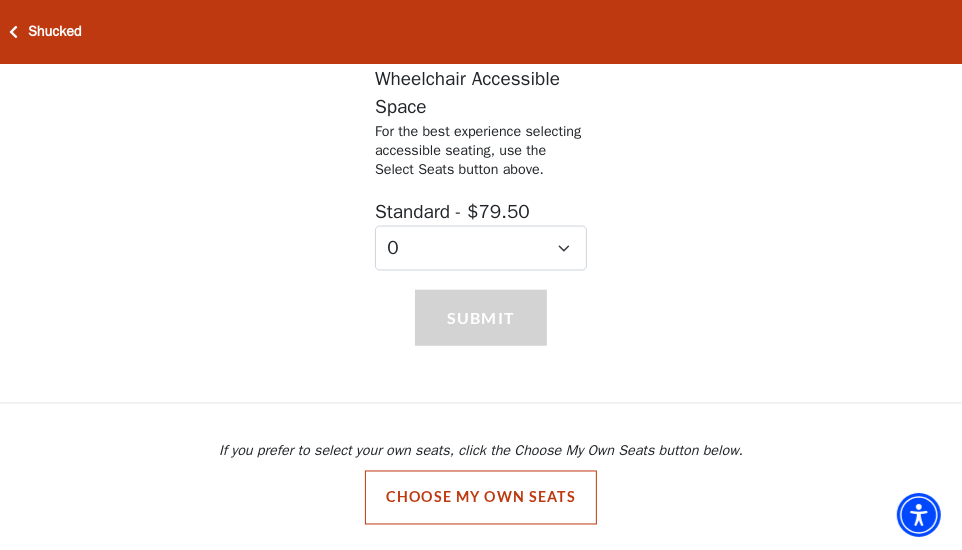 scroll, scrollTop: 1736, scrollLeft: 0, axis: vertical 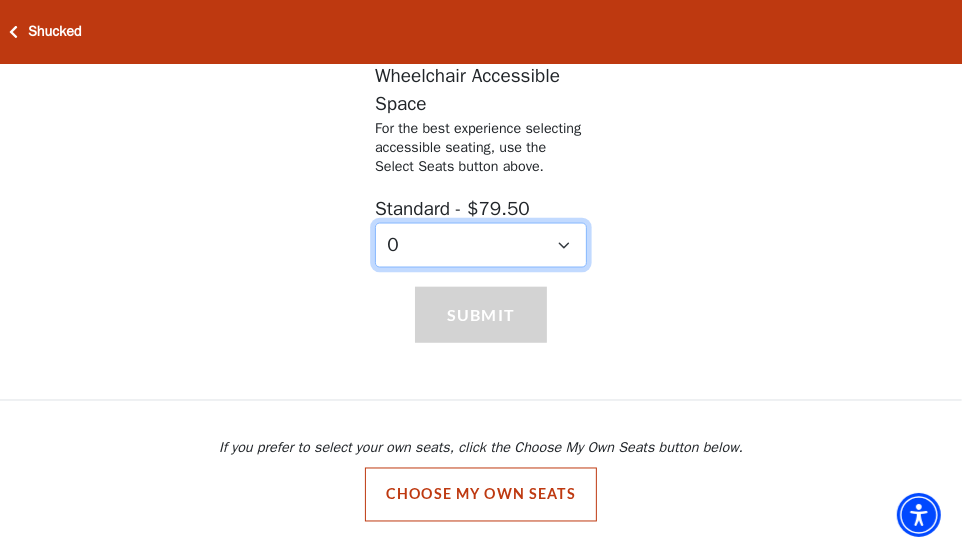 click on "0   1 2 3 4 5 6" at bounding box center [481, 245] 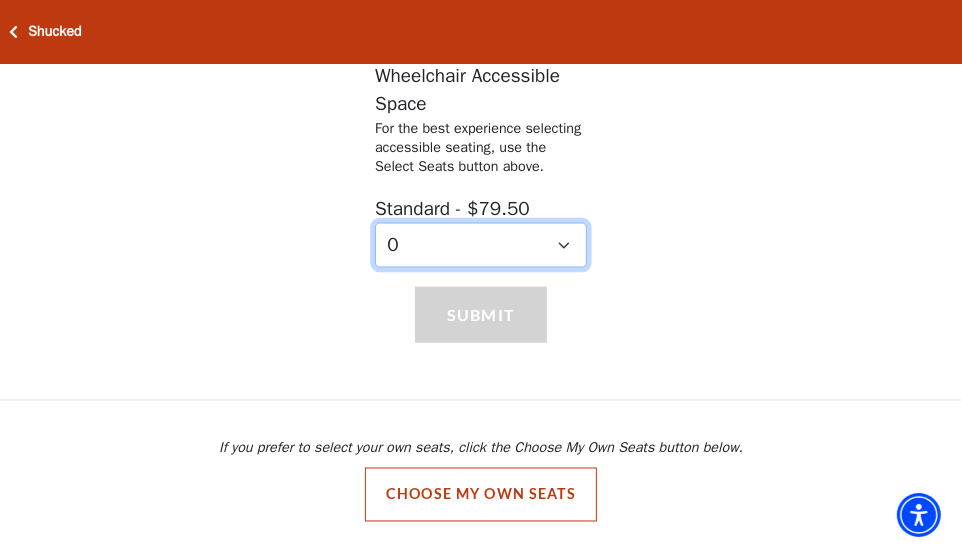 select on "2" 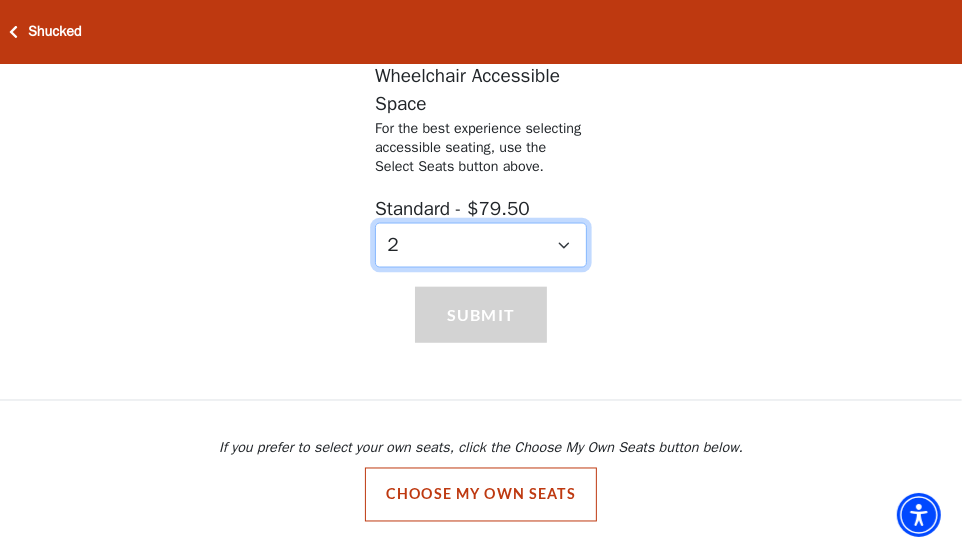 click on "0   1 2 3 4 5 6" at bounding box center (481, 245) 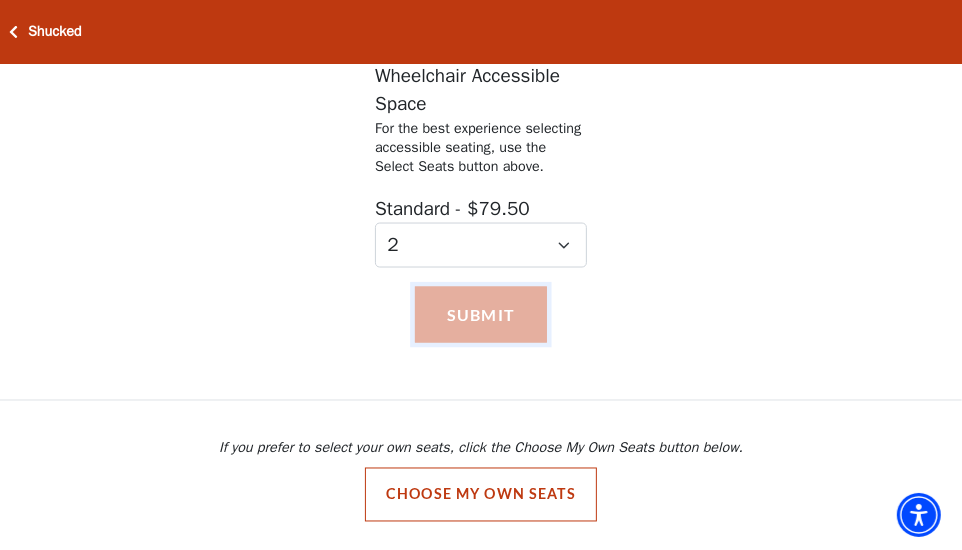 click on "Submit" at bounding box center [481, 315] 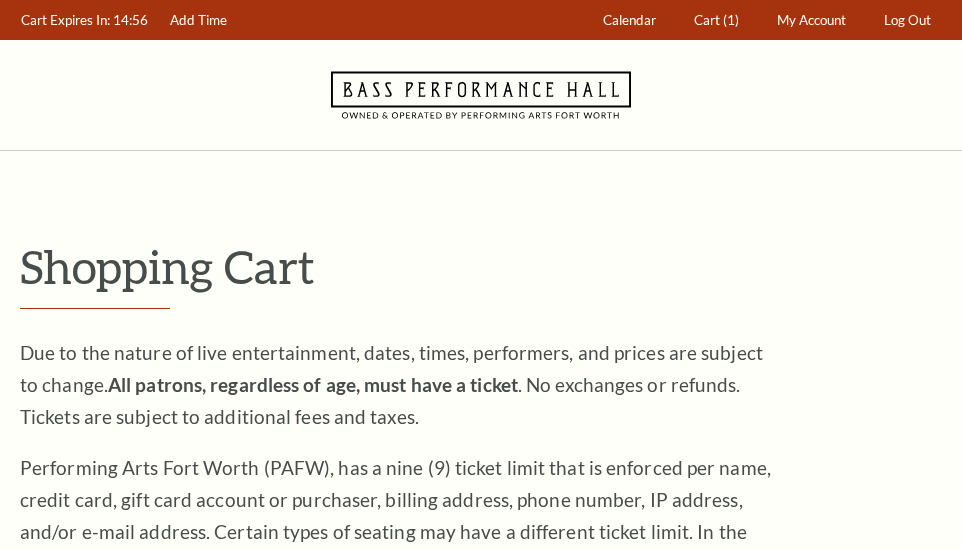 scroll, scrollTop: 0, scrollLeft: 0, axis: both 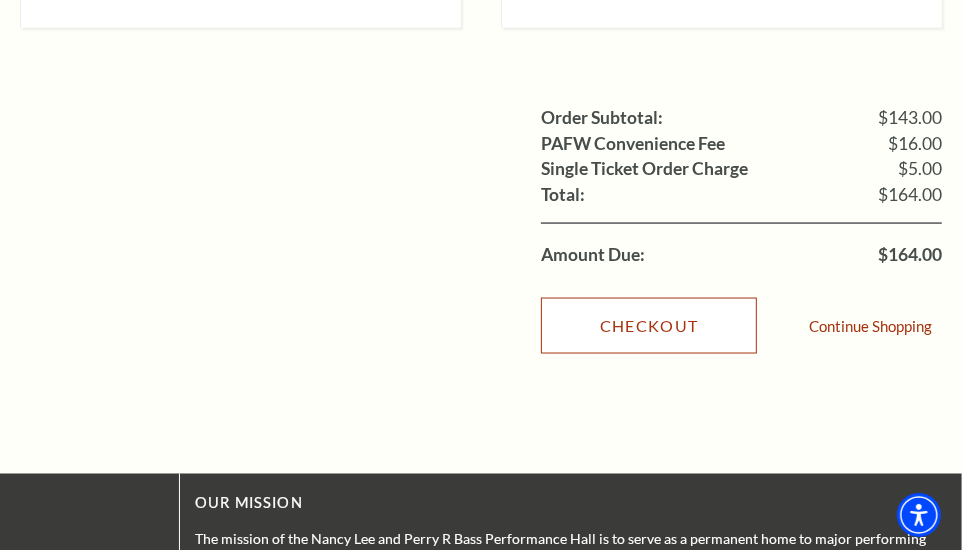 click on "Checkout" at bounding box center [649, 326] 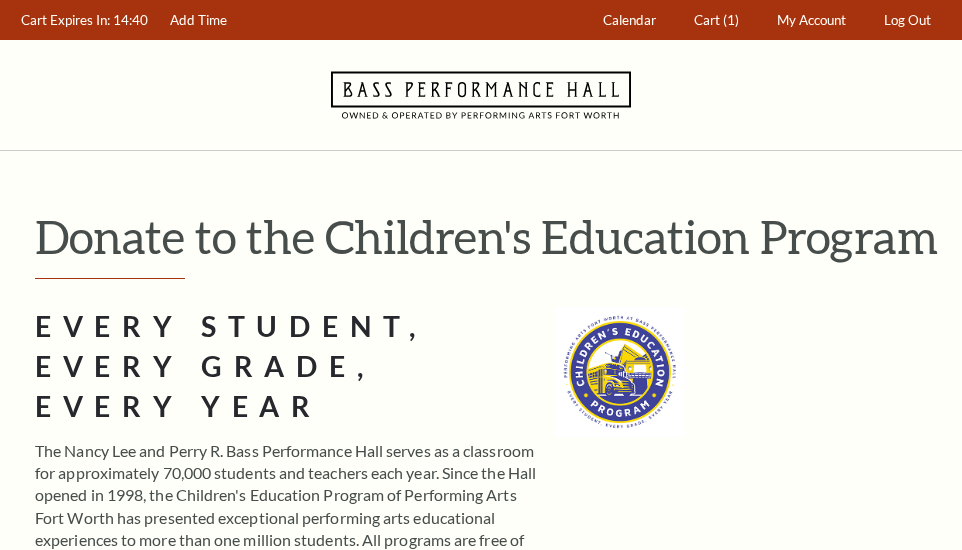 scroll, scrollTop: 0, scrollLeft: 0, axis: both 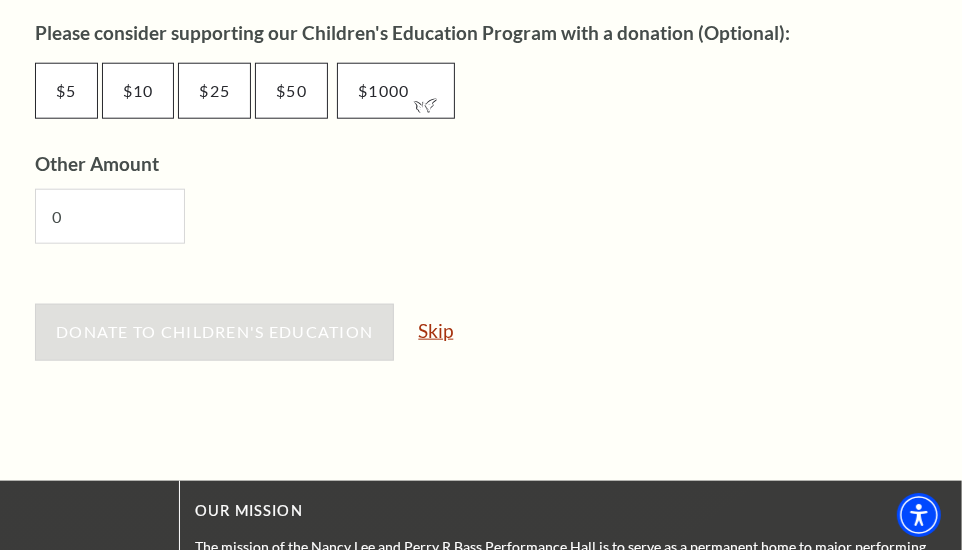 click on "Skip" at bounding box center (435, 330) 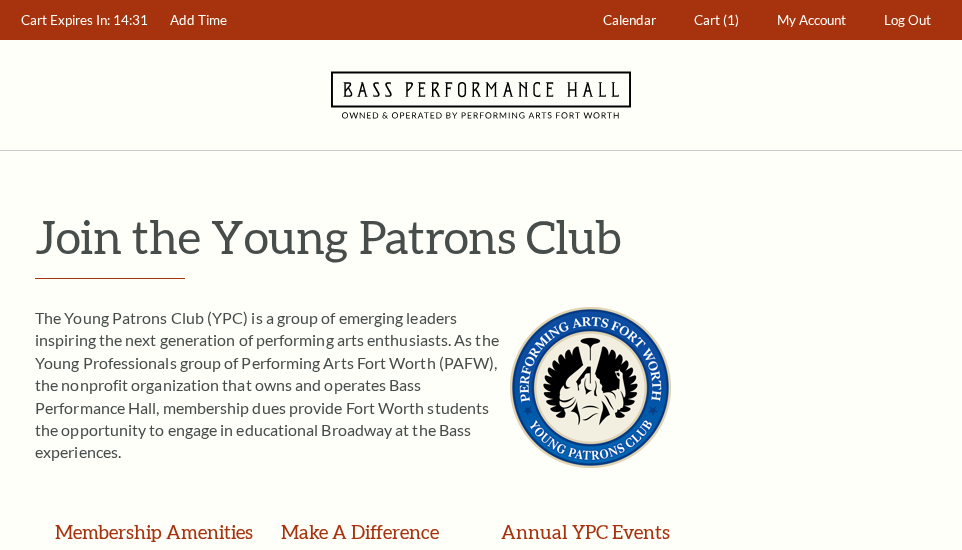 scroll, scrollTop: 0, scrollLeft: 0, axis: both 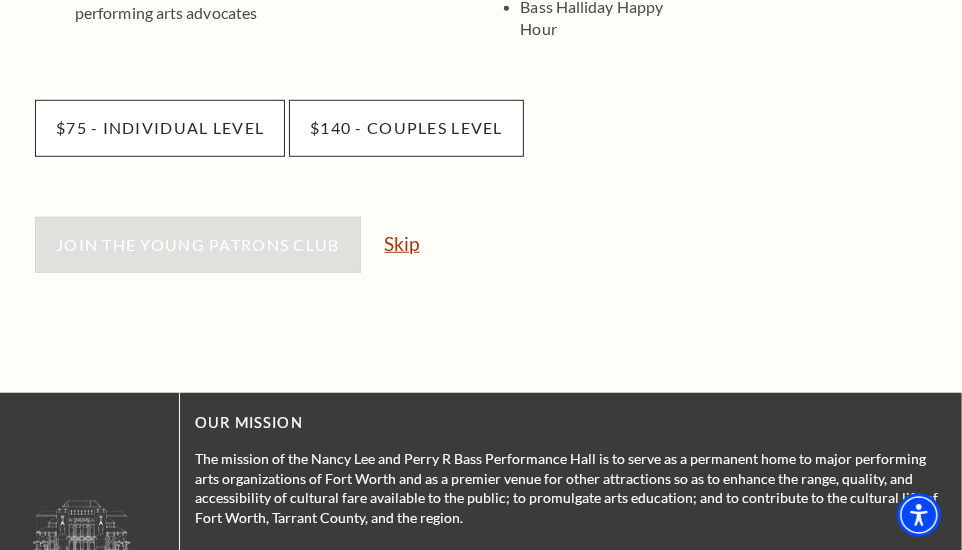 click on "Skip" at bounding box center (402, 243) 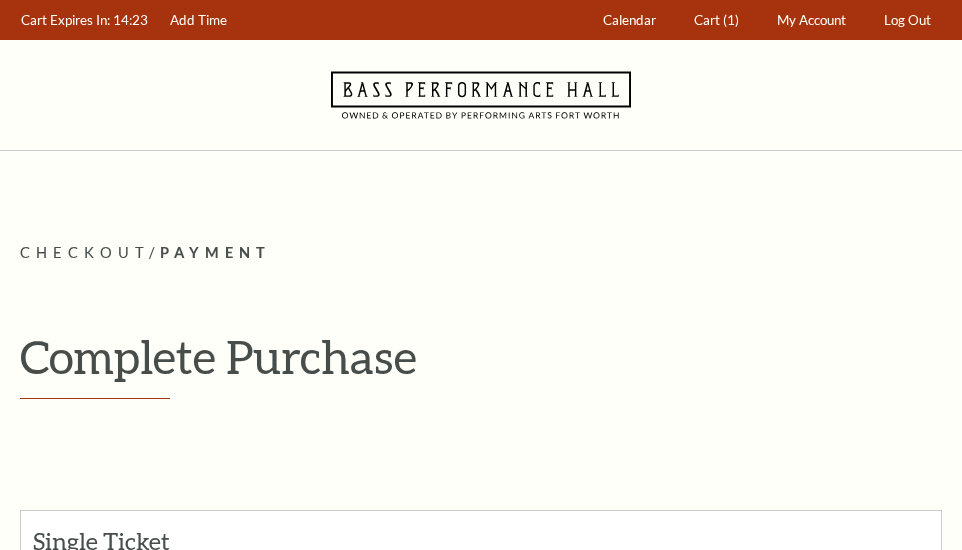 scroll, scrollTop: 0, scrollLeft: 0, axis: both 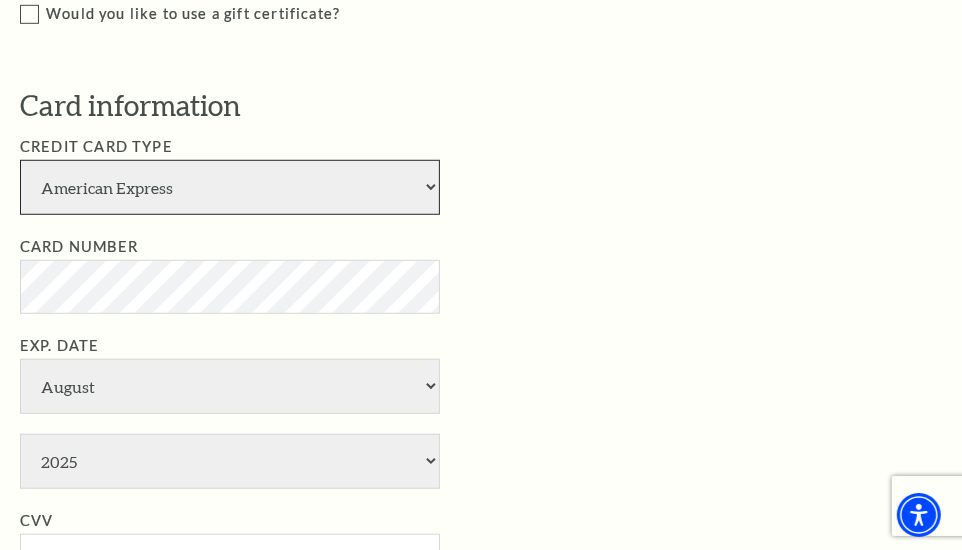 select on "24" 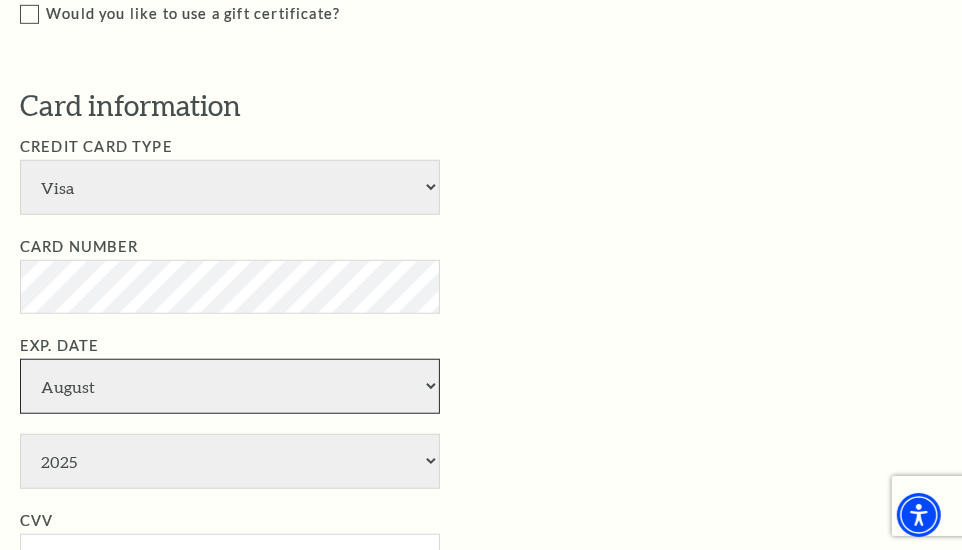 select on "7" 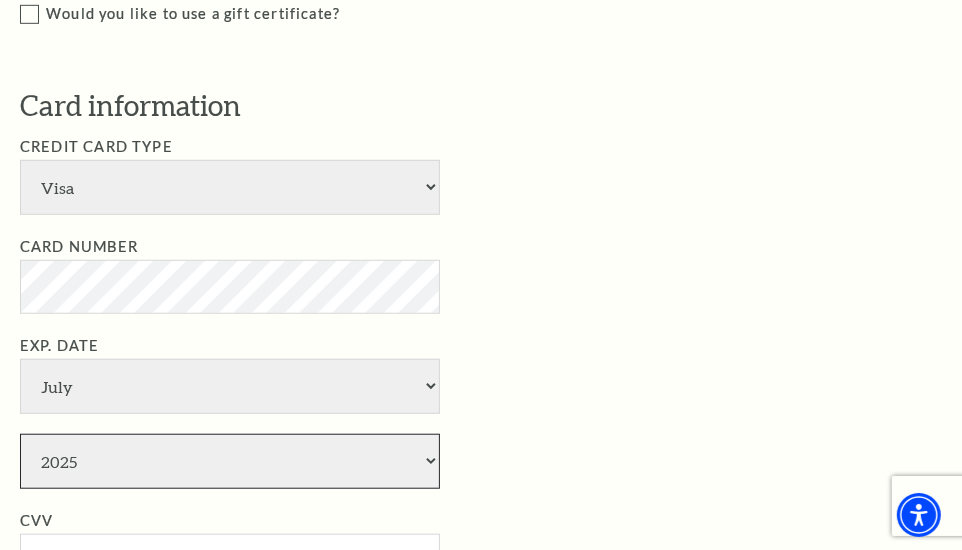 select on "2029" 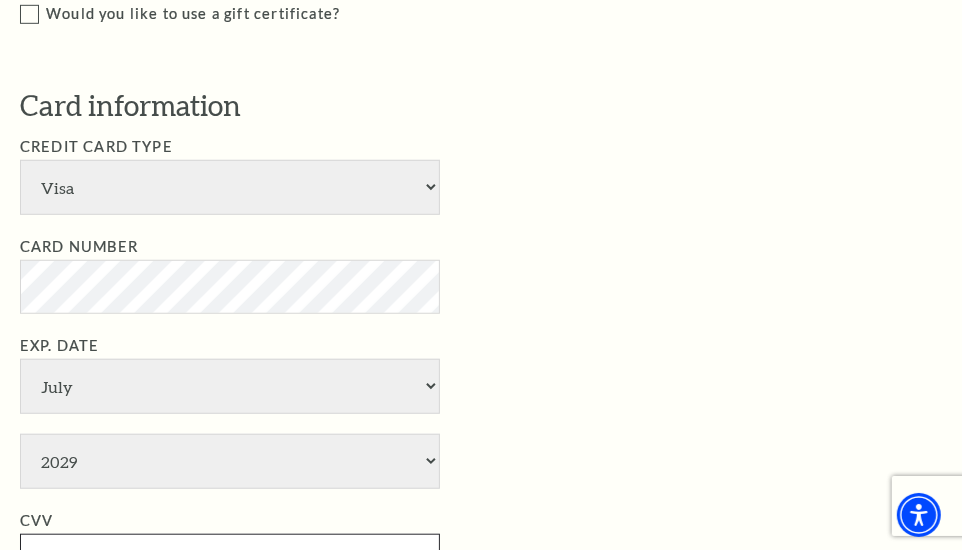 type on "084" 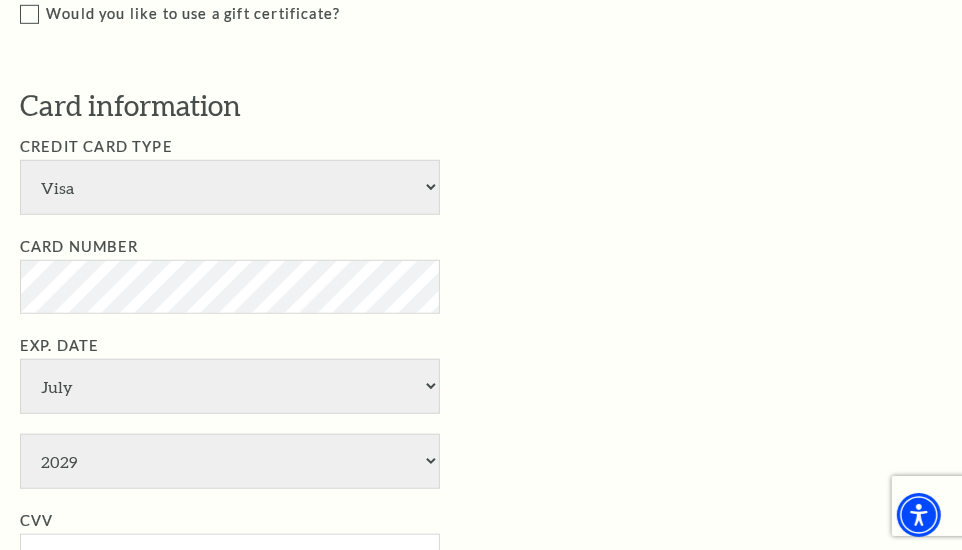 type on "[FIRST] [MIDDLE] [LAST]" 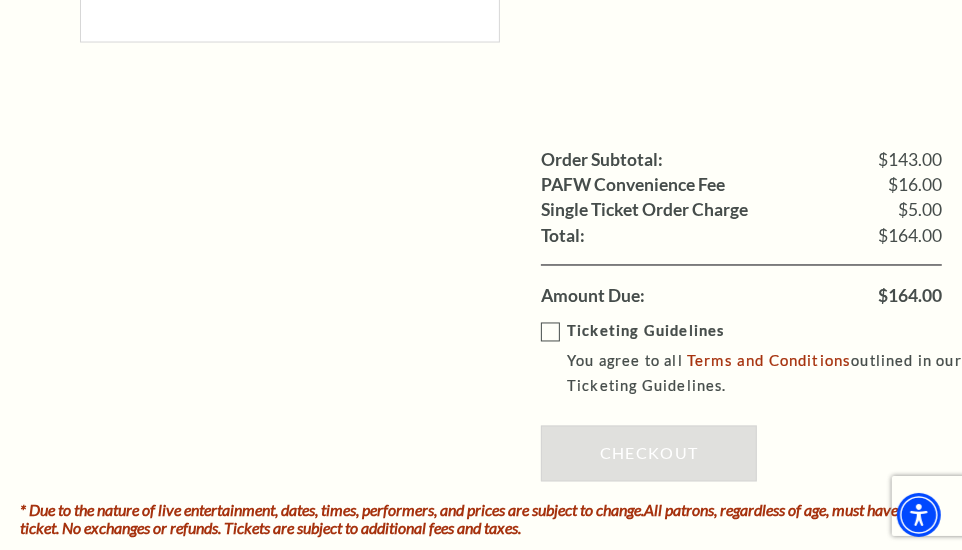 scroll, scrollTop: 1919, scrollLeft: 0, axis: vertical 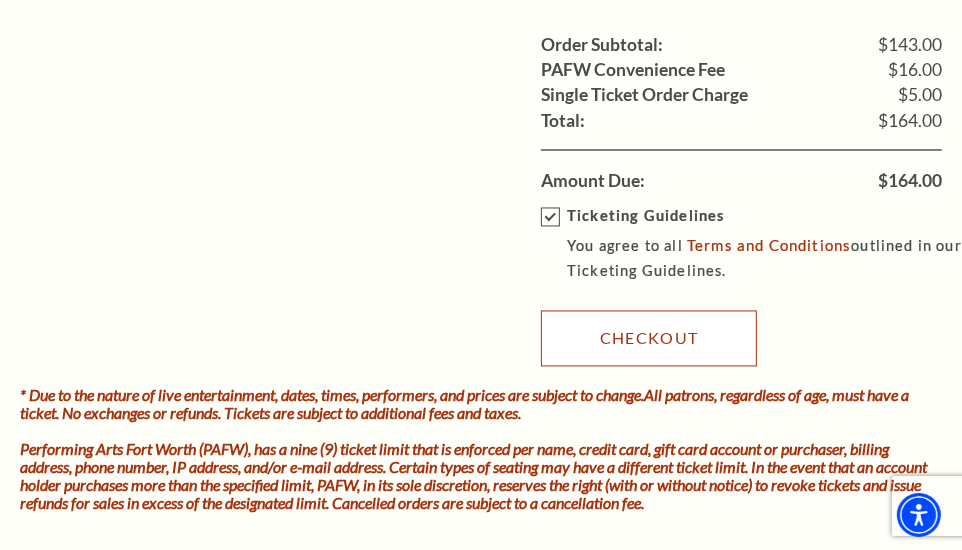 click on "Checkout" at bounding box center [649, 339] 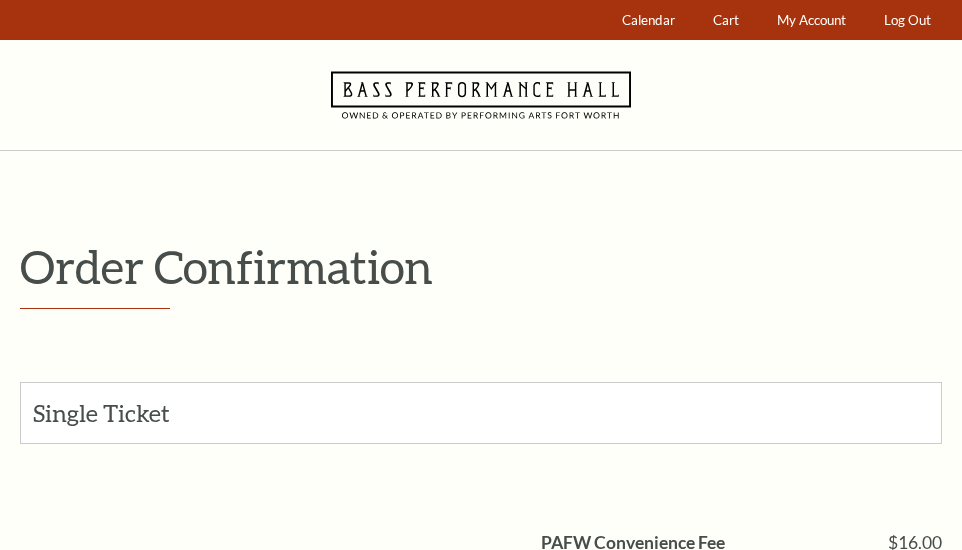 scroll, scrollTop: 0, scrollLeft: 0, axis: both 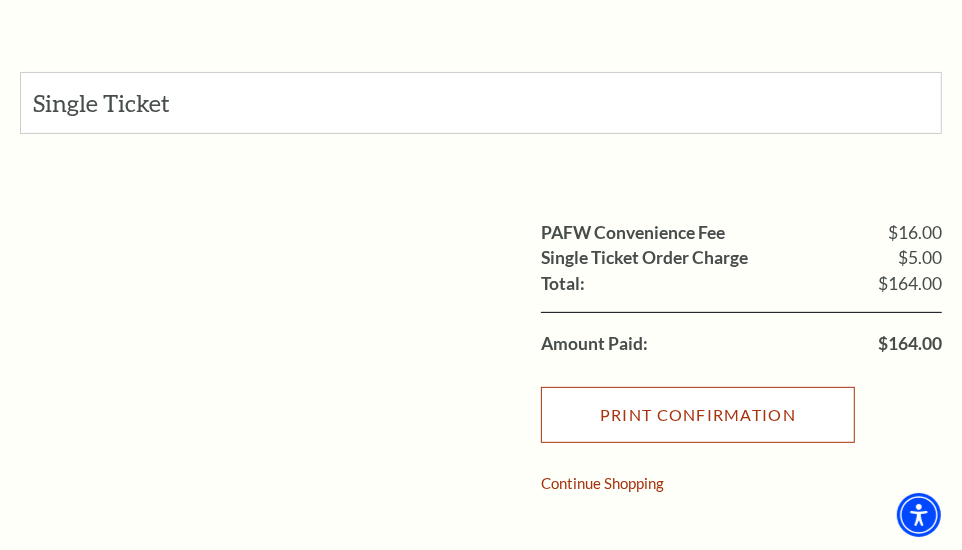 click on "Print Confirmation" at bounding box center [698, 415] 